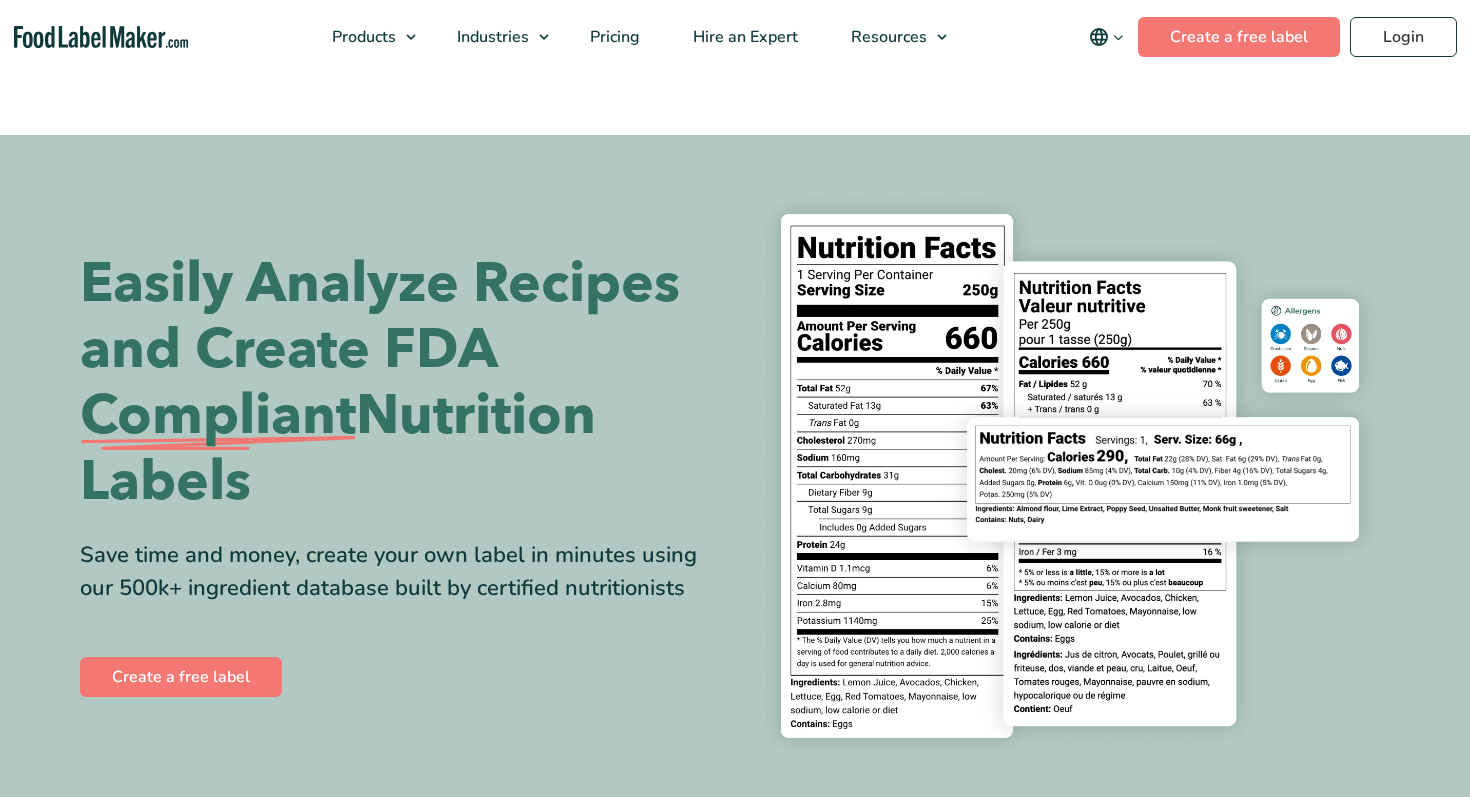 scroll, scrollTop: 0, scrollLeft: 0, axis: both 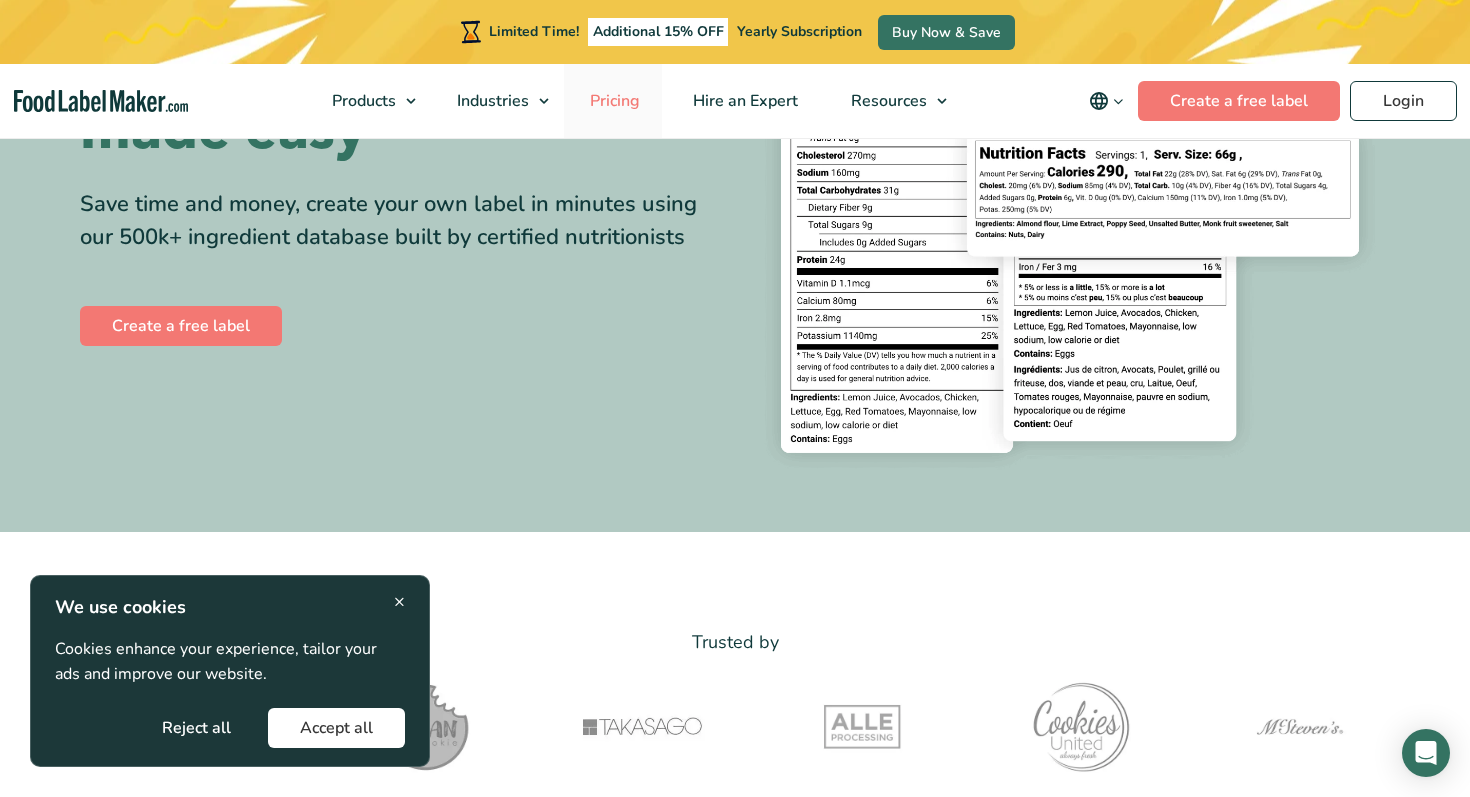 click on "Pricing" at bounding box center (613, 101) 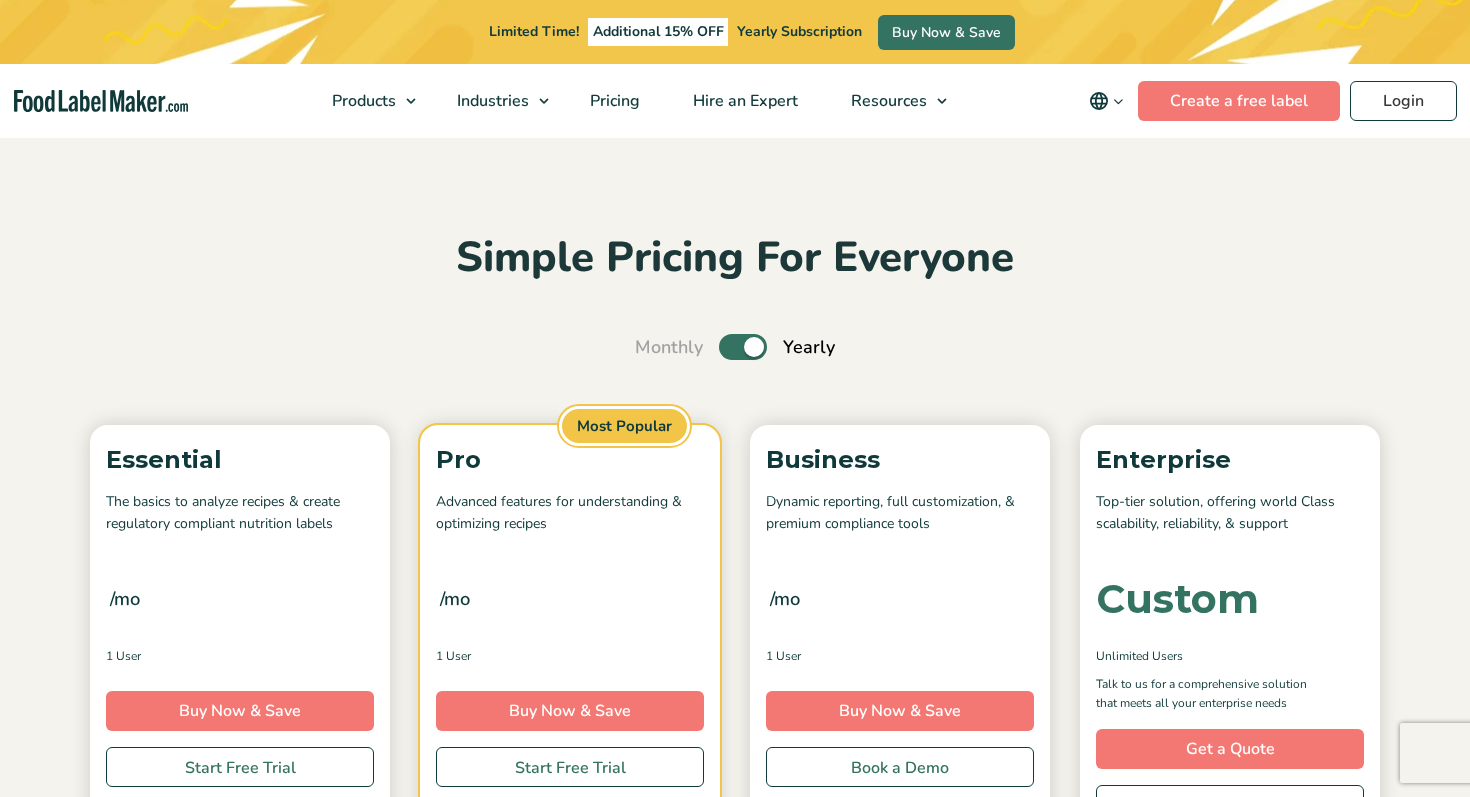 scroll, scrollTop: 0, scrollLeft: 0, axis: both 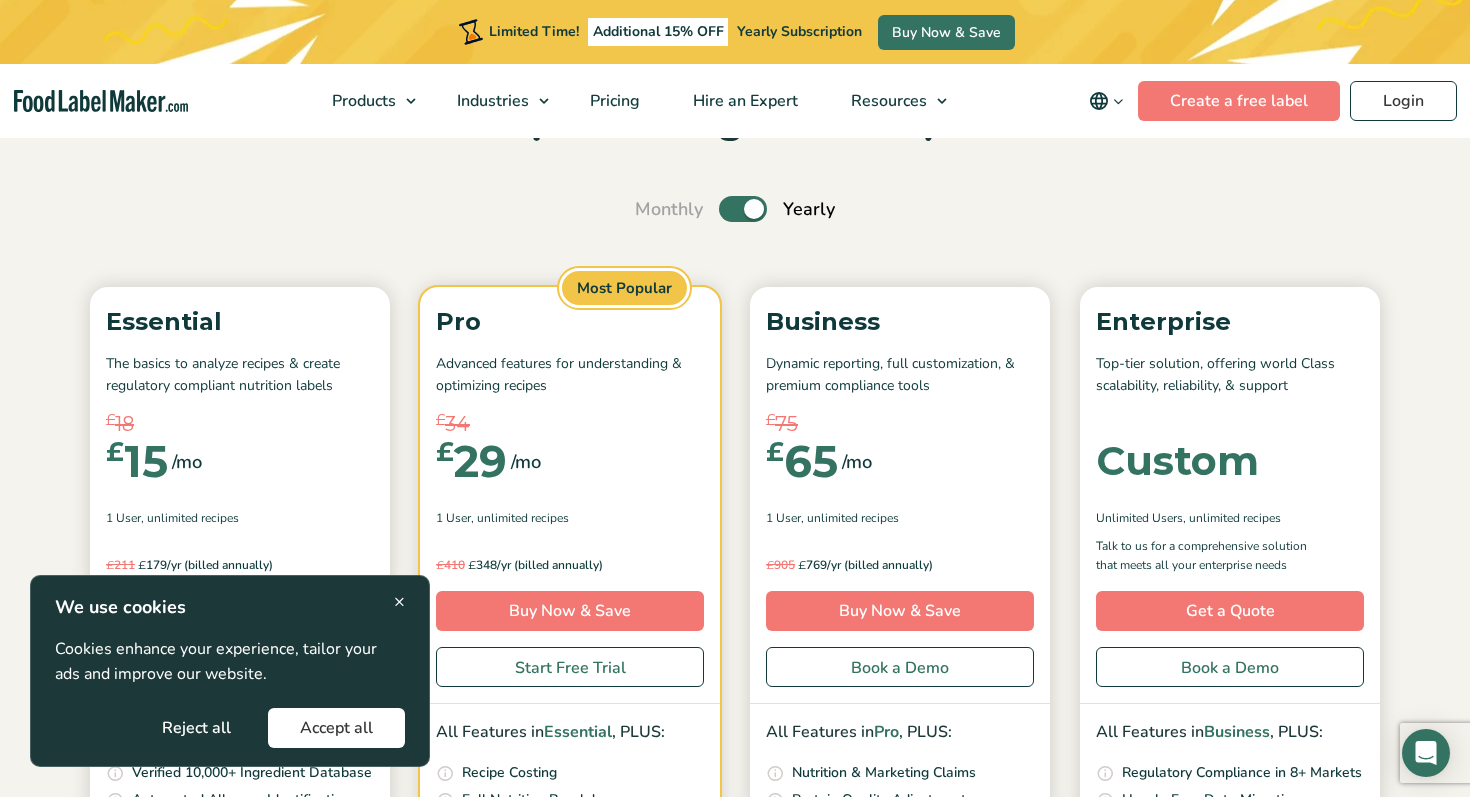 click on "×" at bounding box center [399, 601] 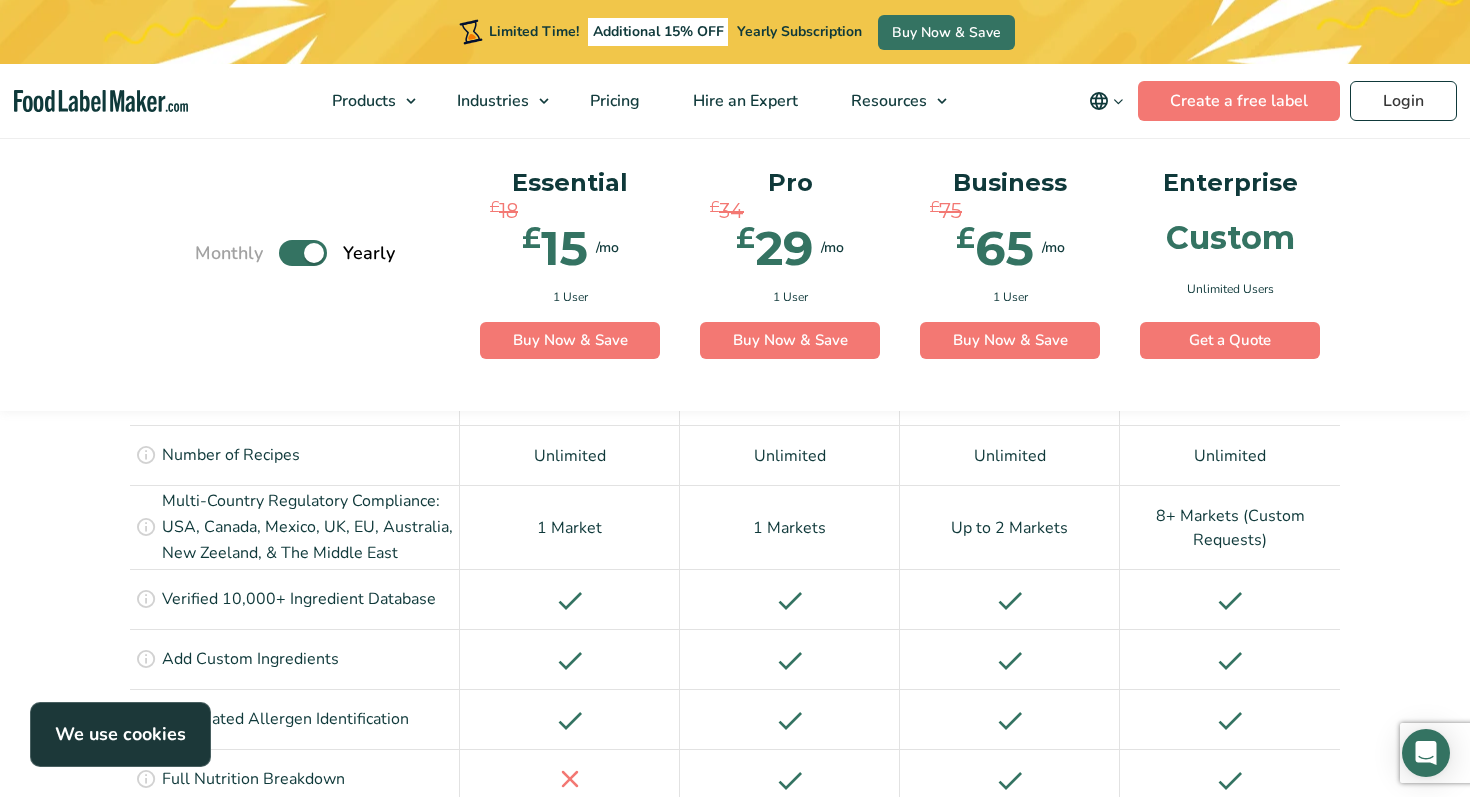 scroll, scrollTop: 1599, scrollLeft: 0, axis: vertical 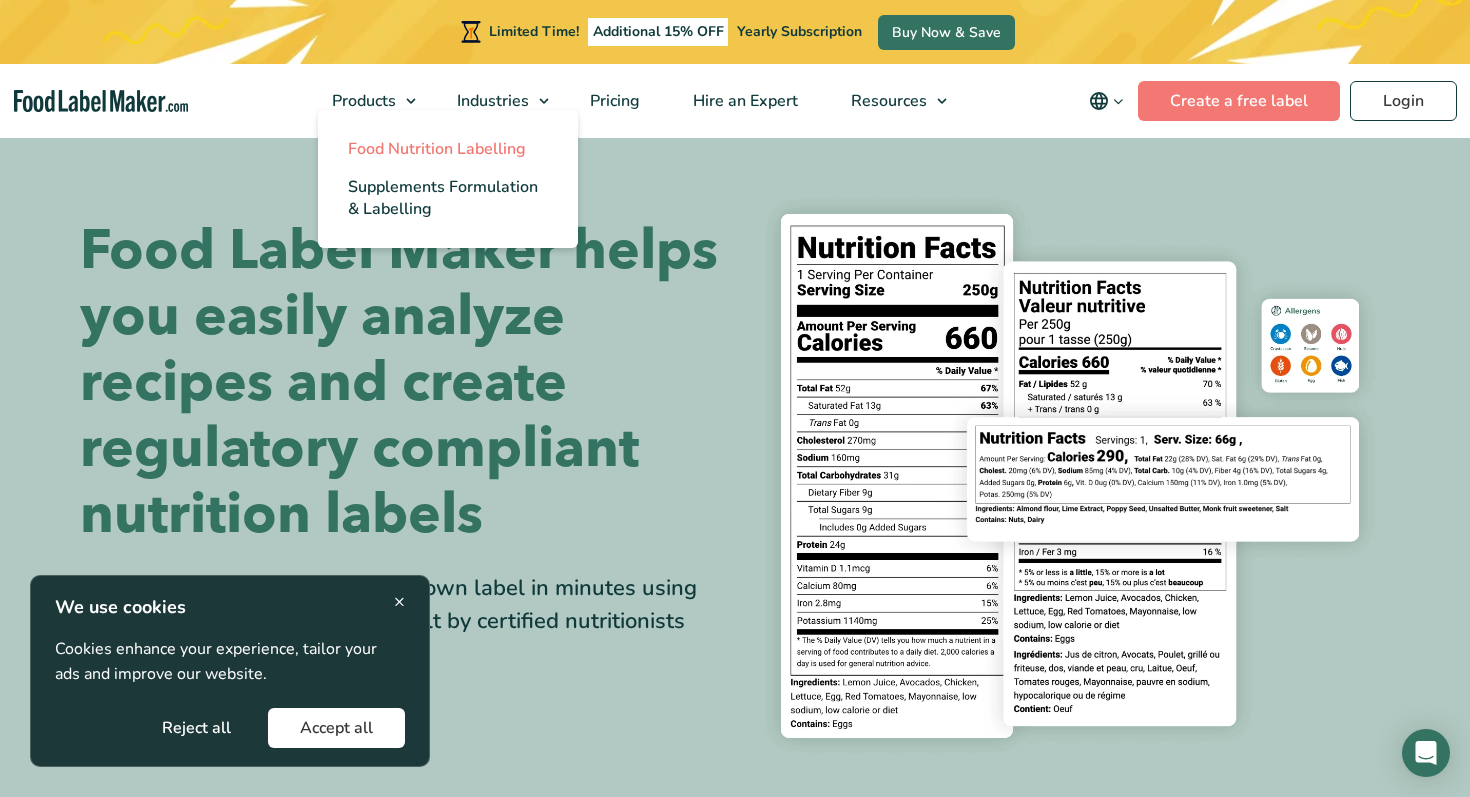 click on "Food Nutrition Labelling" at bounding box center (437, 149) 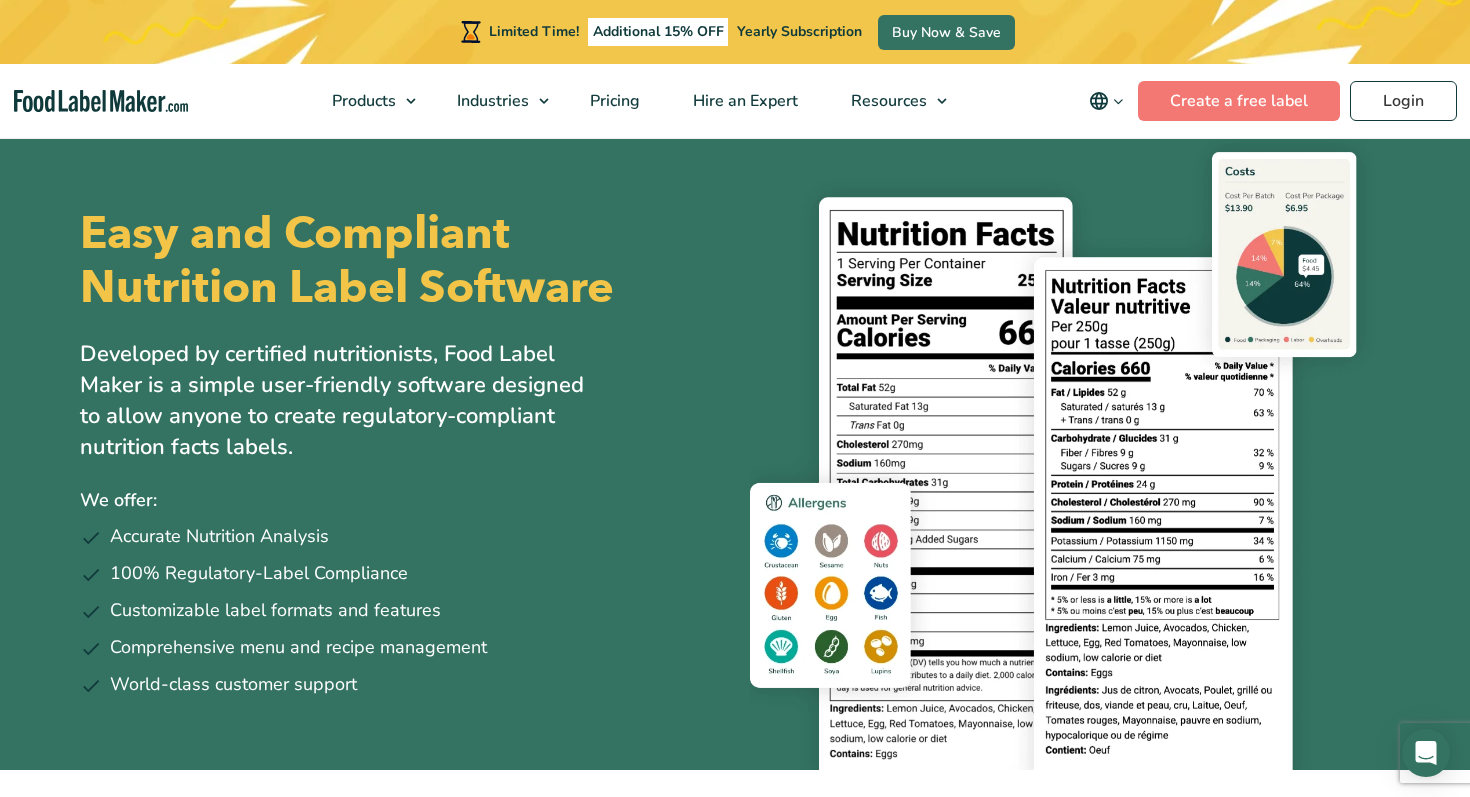 scroll, scrollTop: 3715, scrollLeft: 0, axis: vertical 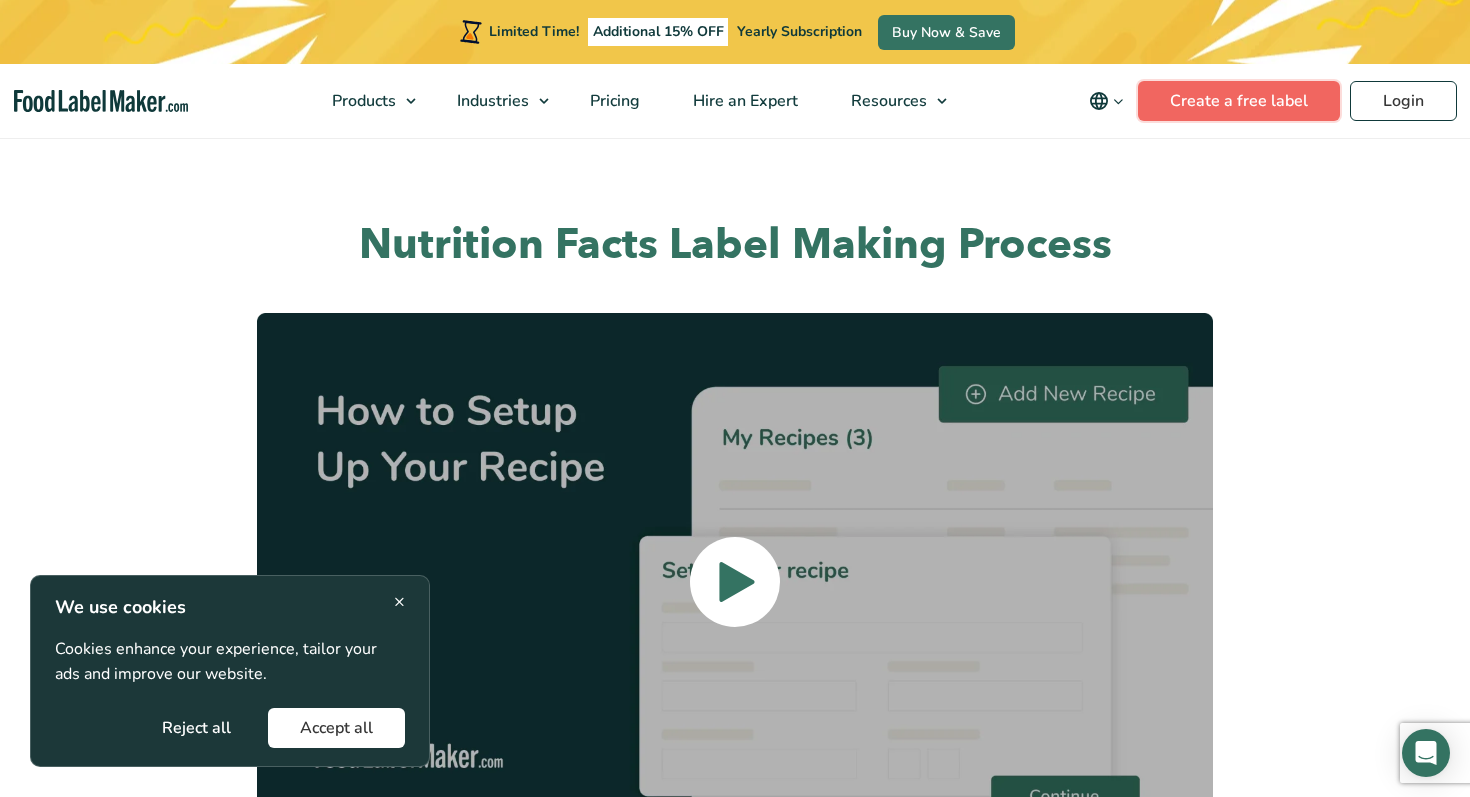 click on "Create a free label" at bounding box center (1239, 101) 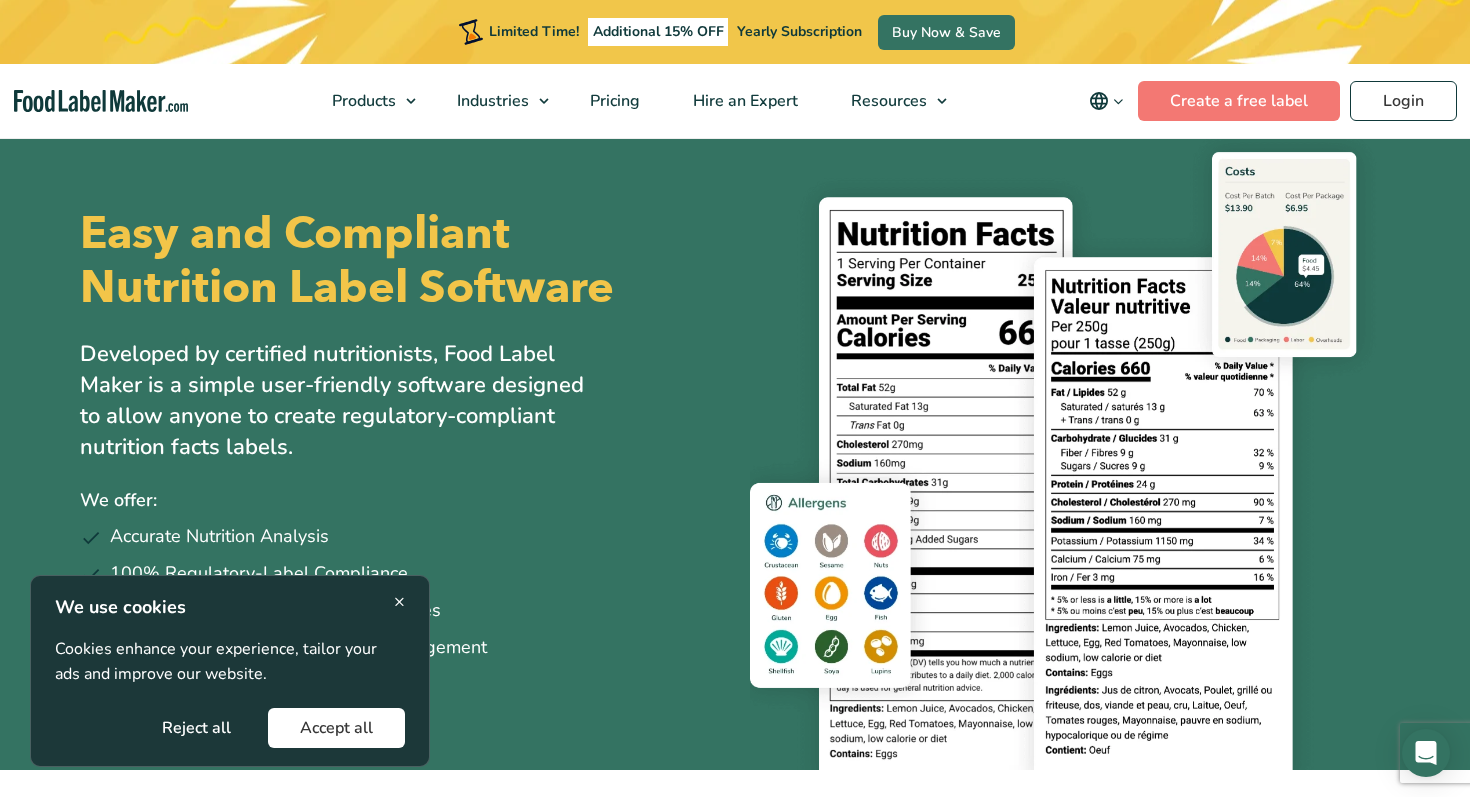 scroll, scrollTop: 4305, scrollLeft: 0, axis: vertical 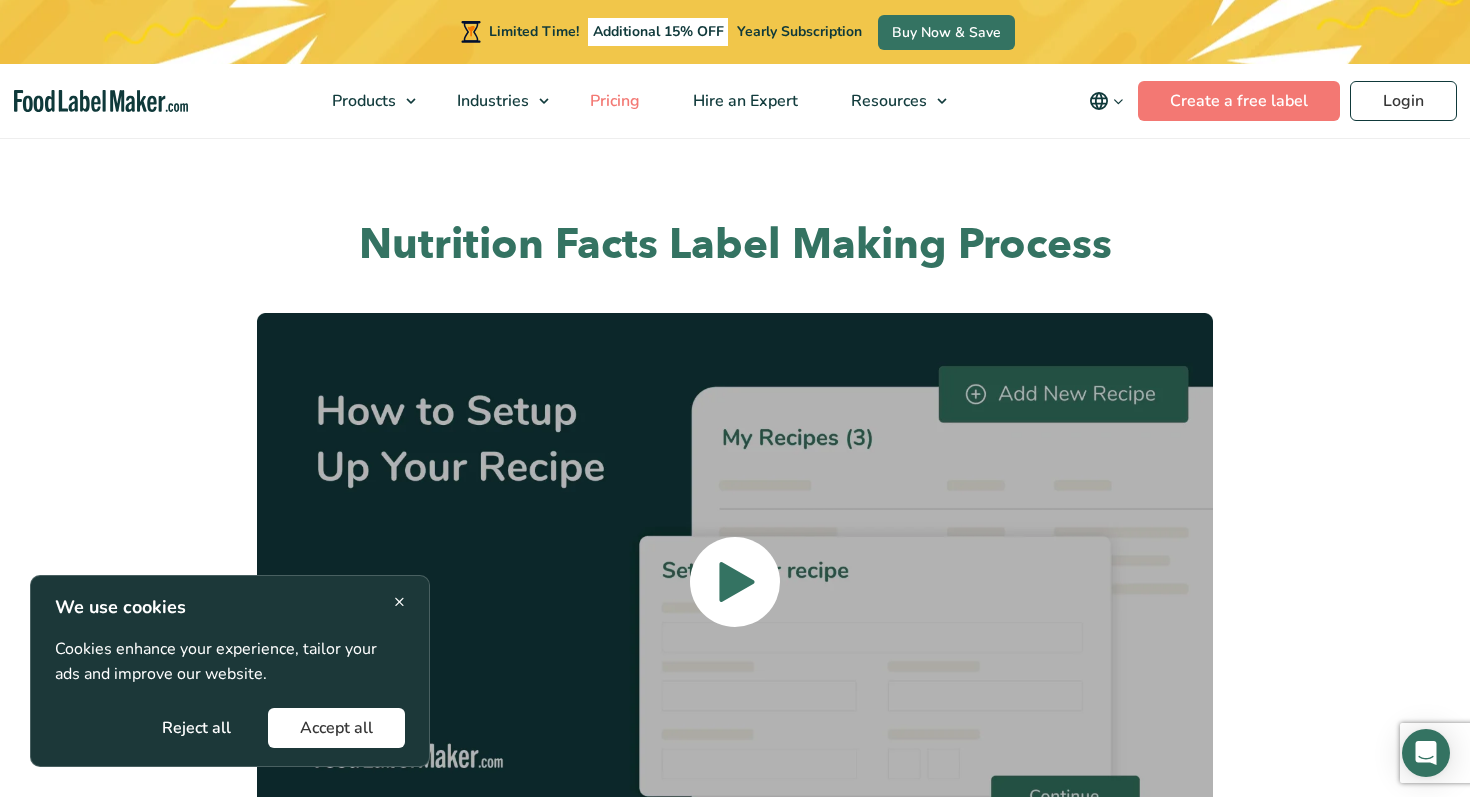 click on "Pricing" at bounding box center (613, 101) 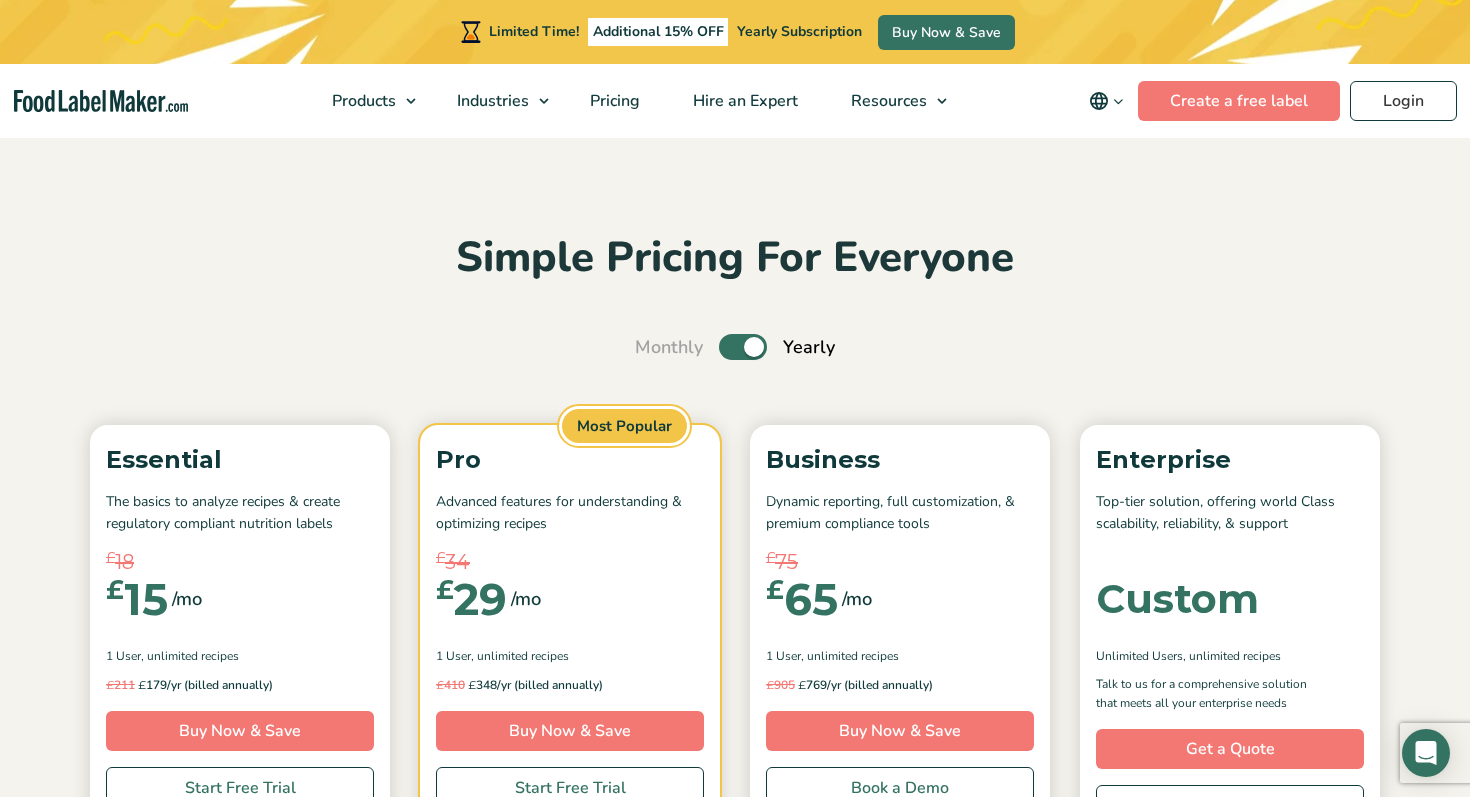 scroll, scrollTop: 0, scrollLeft: 0, axis: both 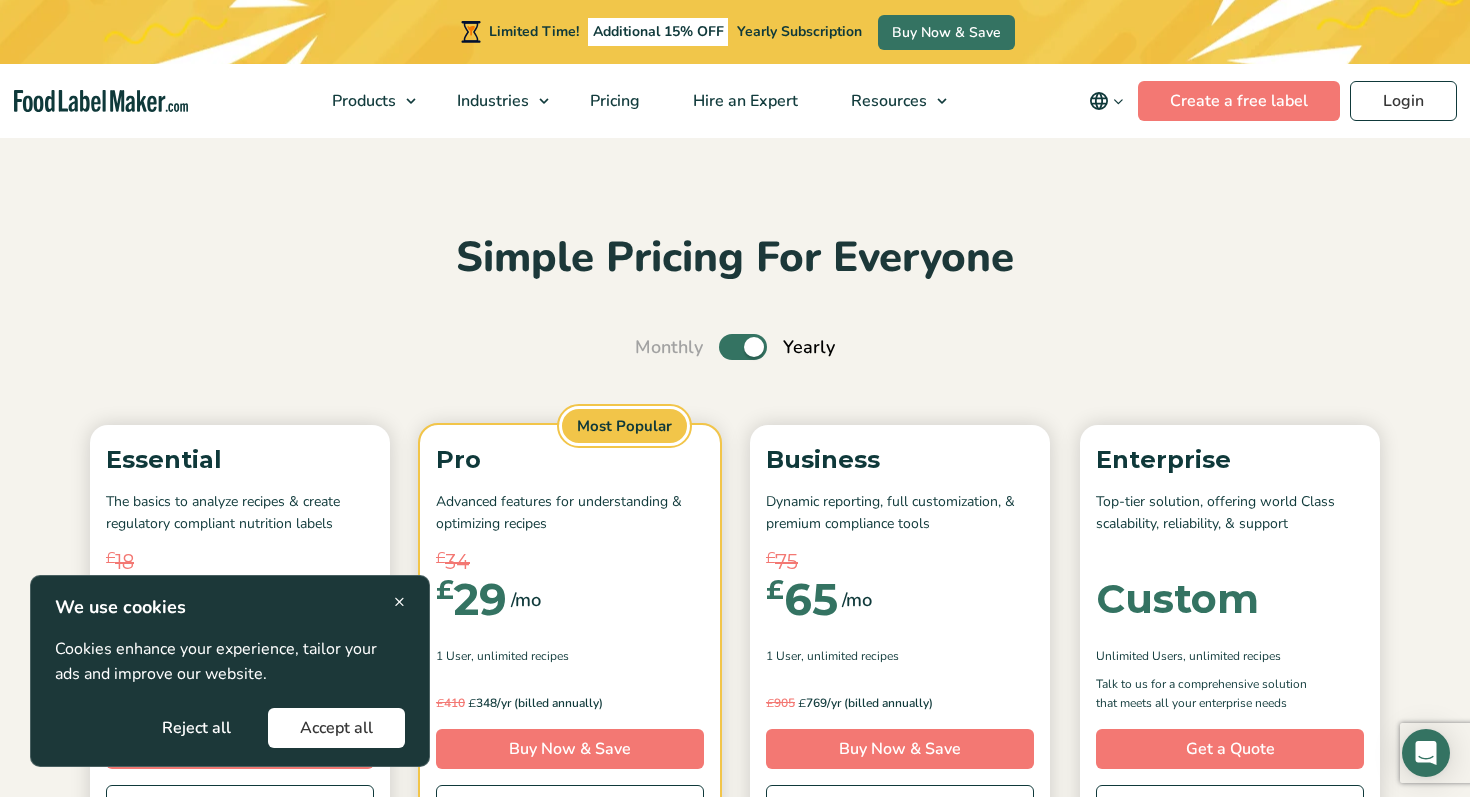 click on "Toggle" at bounding box center [743, 347] 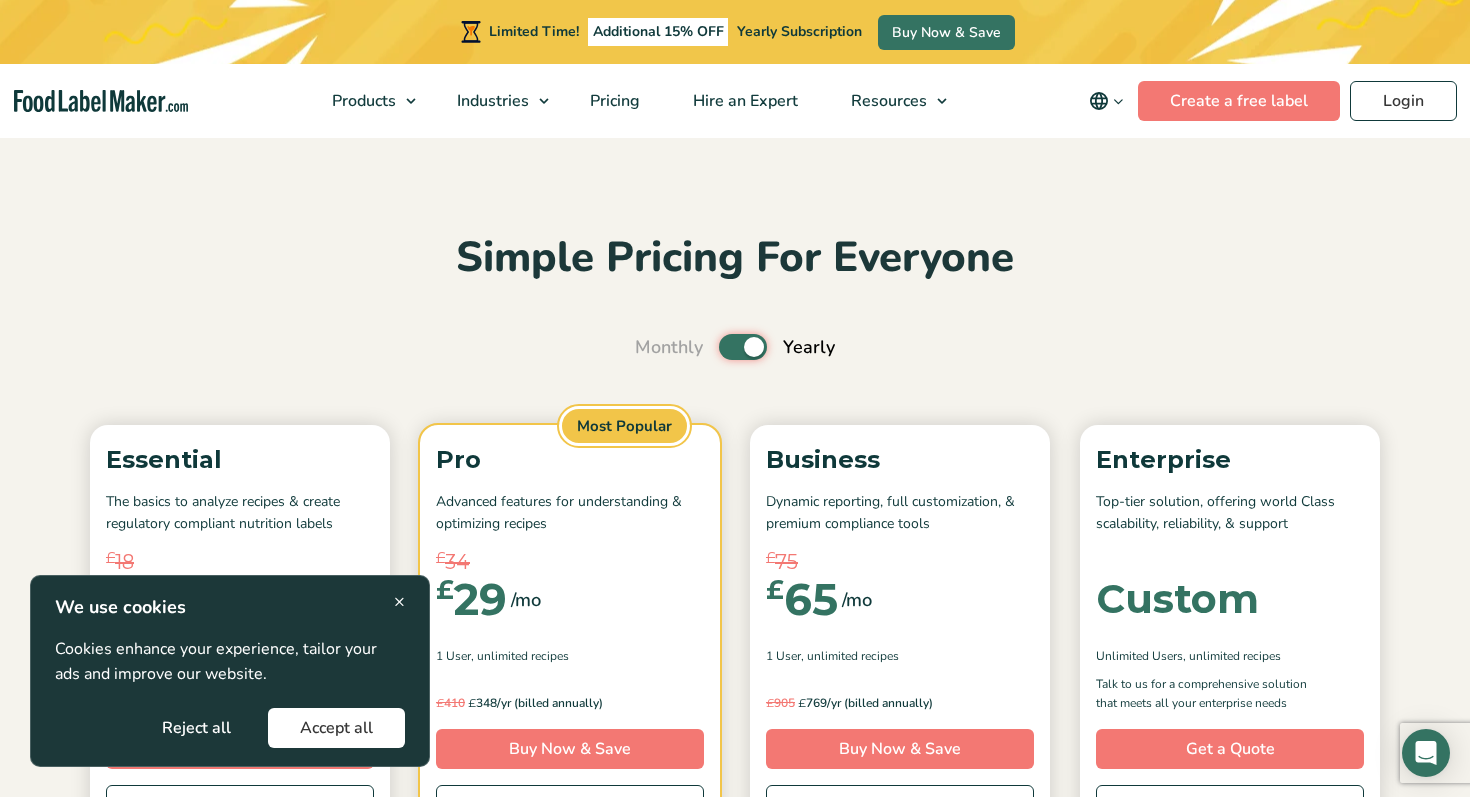 click on "Toggle" at bounding box center (645, 347) 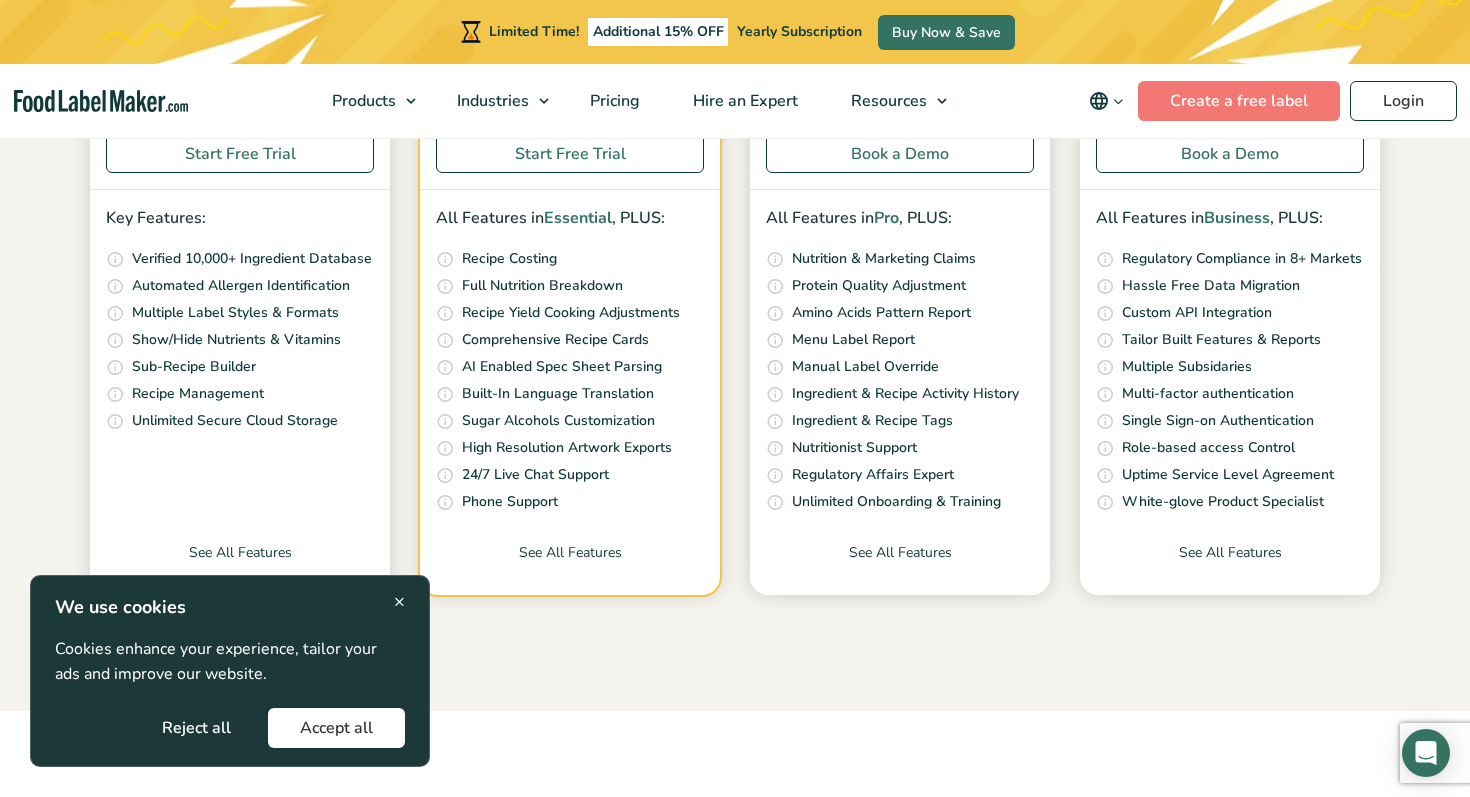 scroll, scrollTop: 665, scrollLeft: 0, axis: vertical 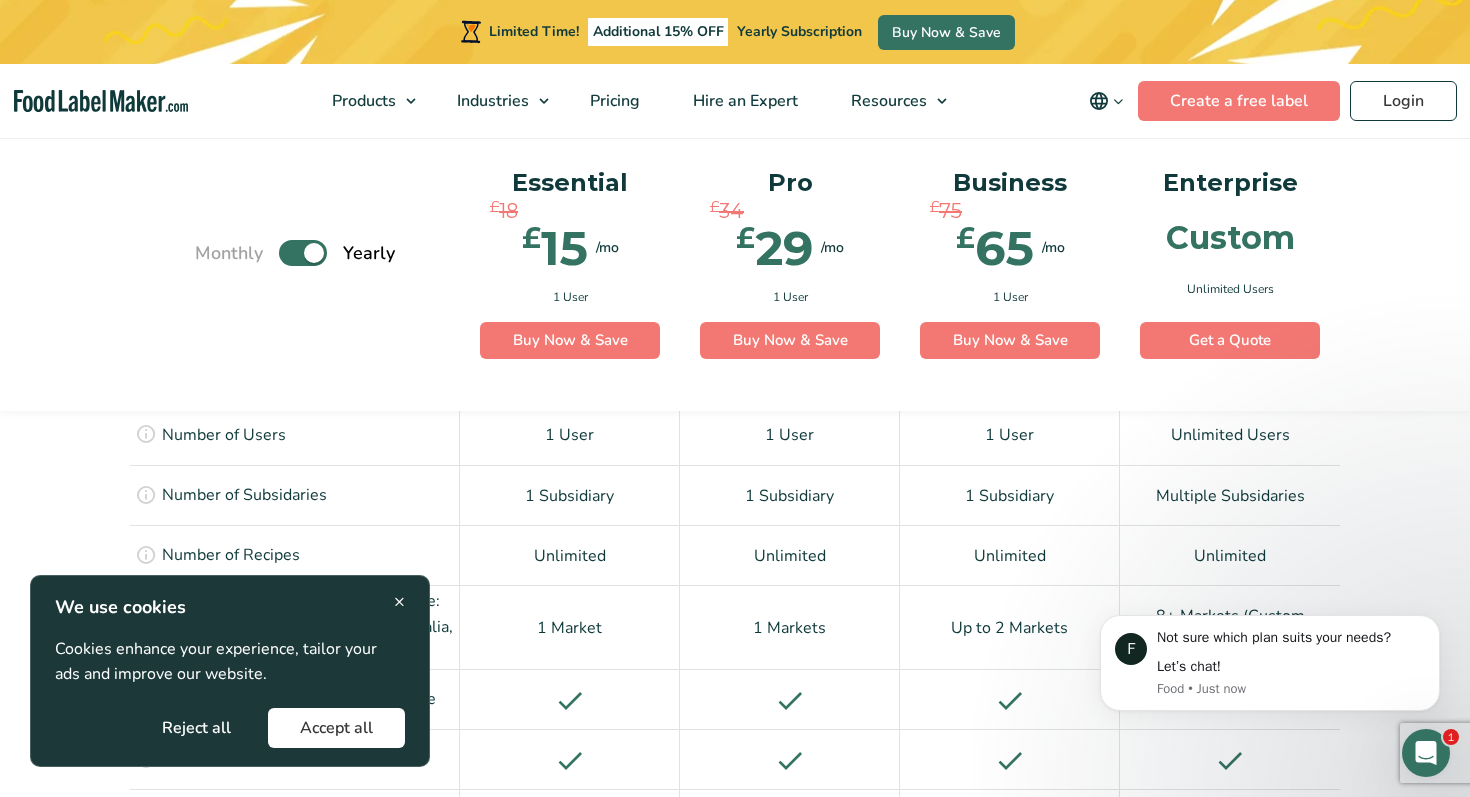 click on "×" at bounding box center [399, 601] 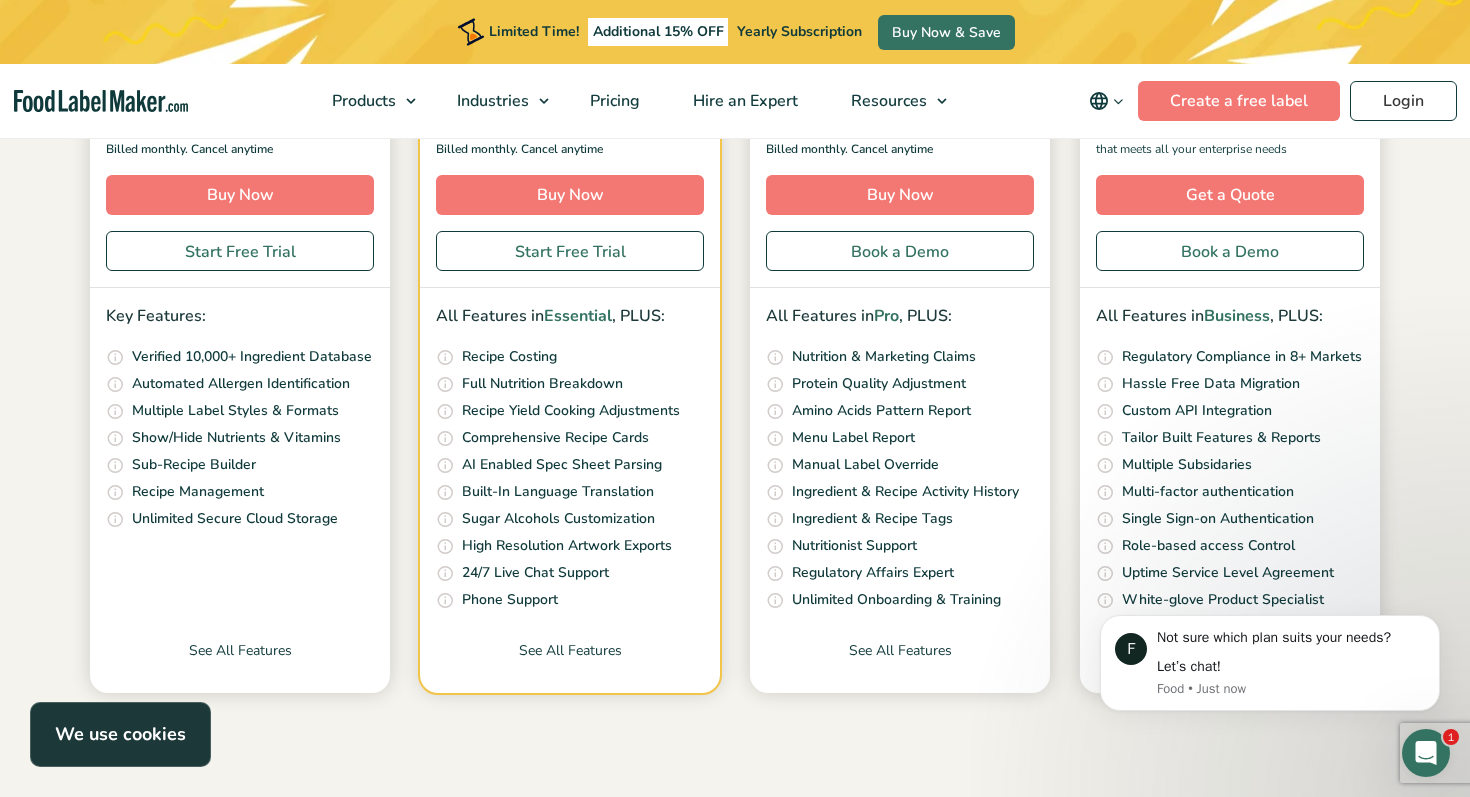 scroll, scrollTop: 496, scrollLeft: 0, axis: vertical 